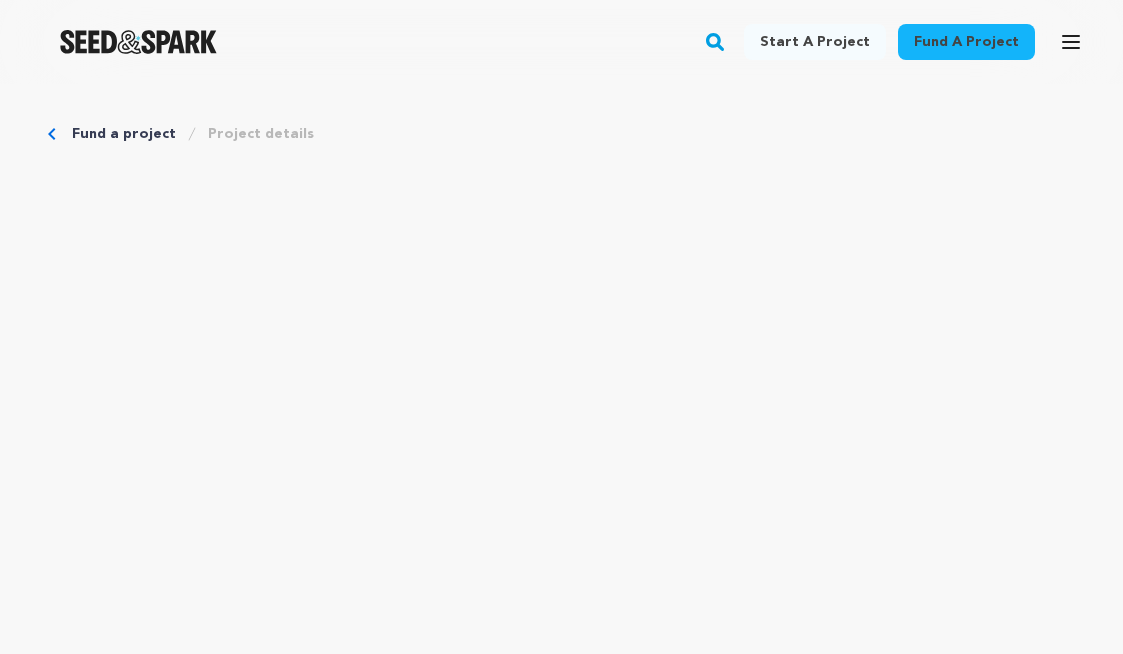 scroll, scrollTop: 0, scrollLeft: 0, axis: both 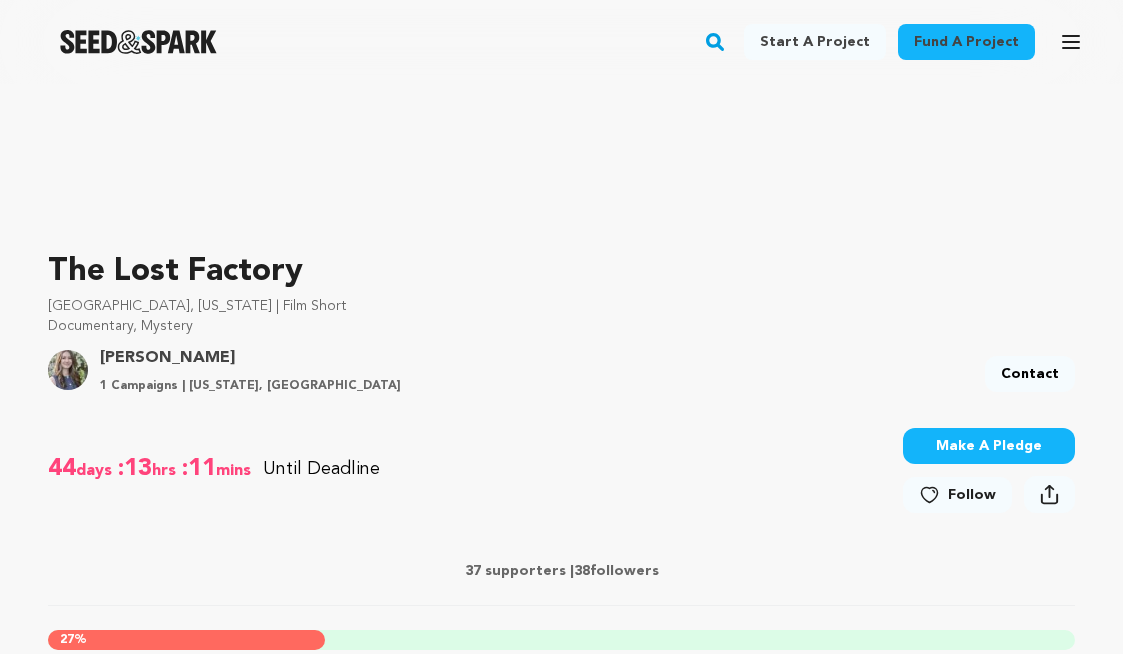 click on "Make A Pledge" at bounding box center [989, 446] 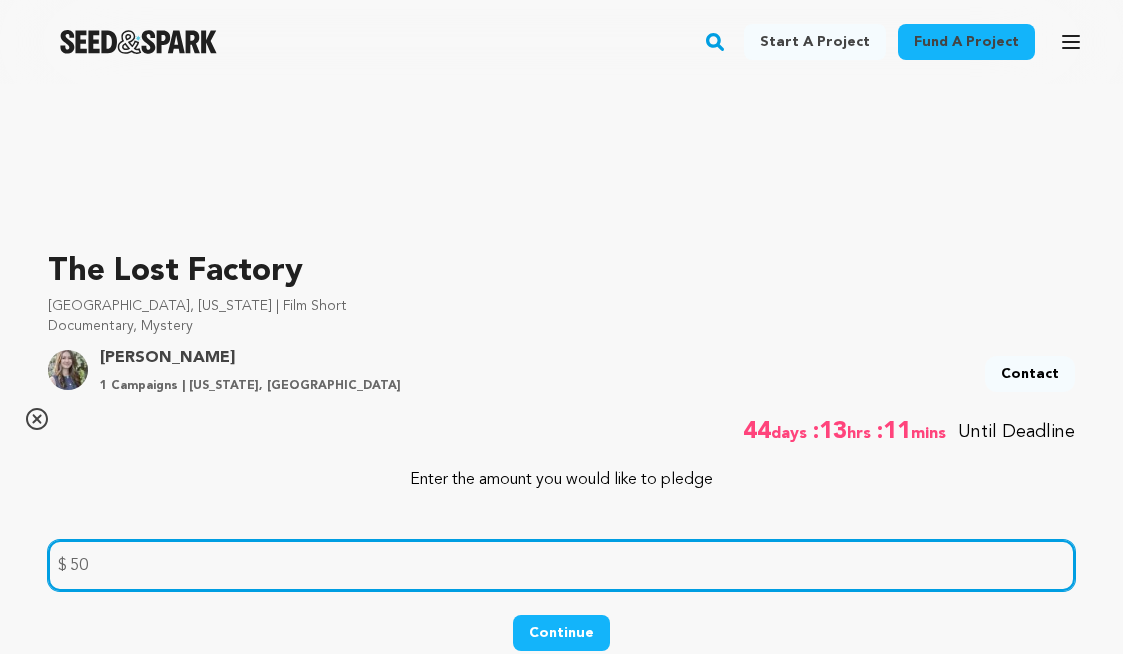 type on "50" 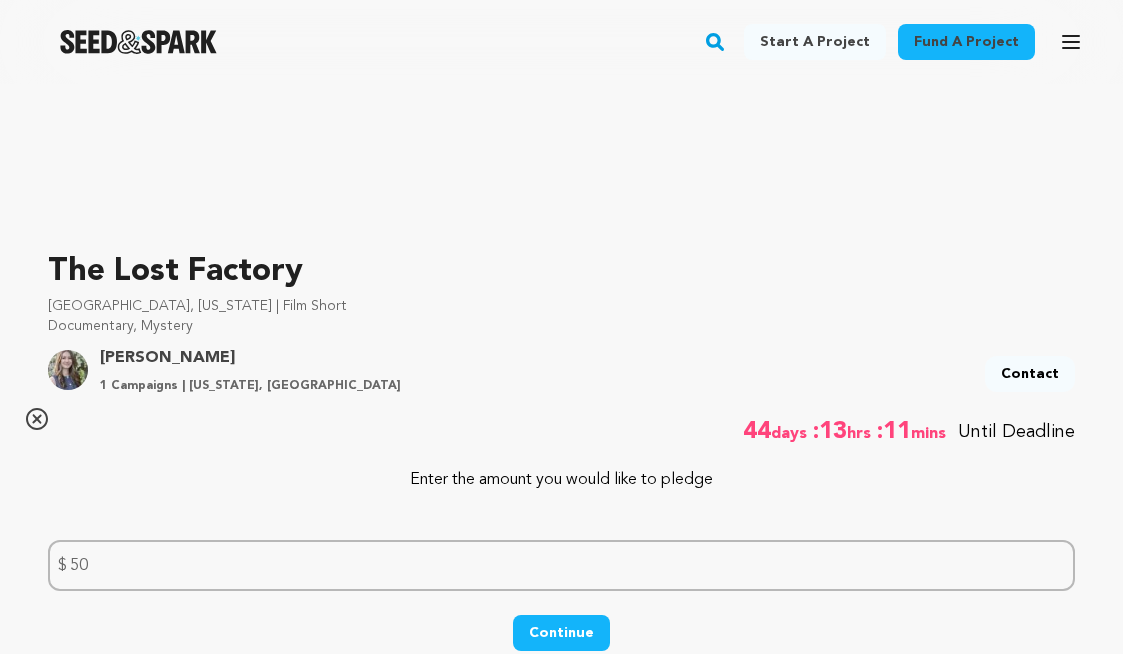 click on "Continue" at bounding box center (561, 633) 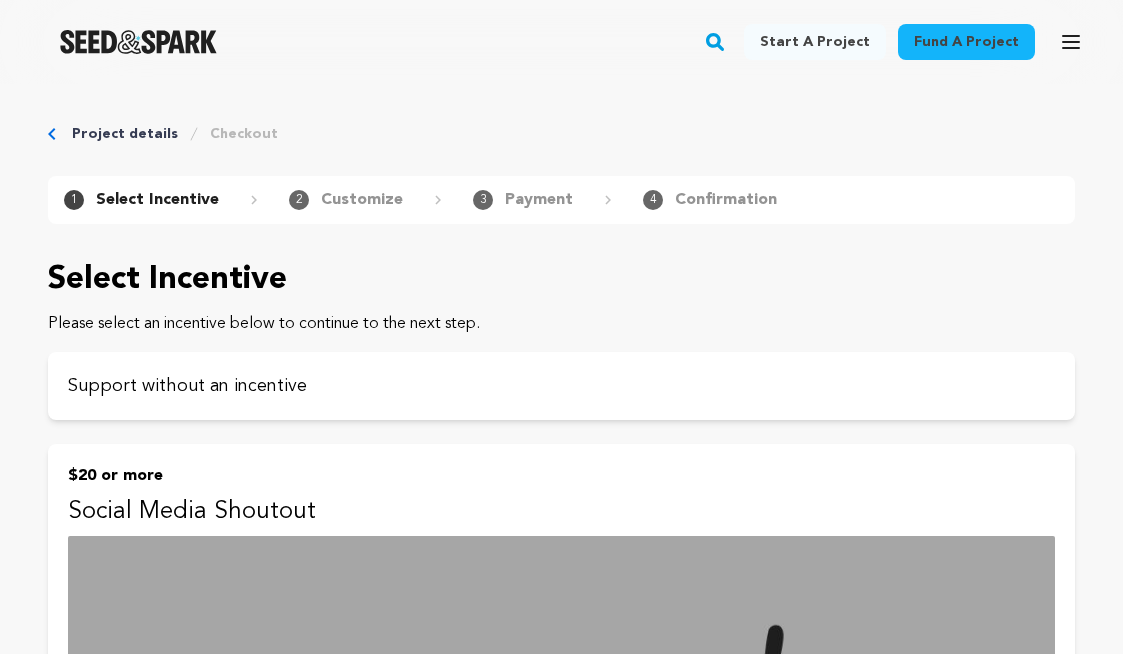 scroll, scrollTop: 0, scrollLeft: 0, axis: both 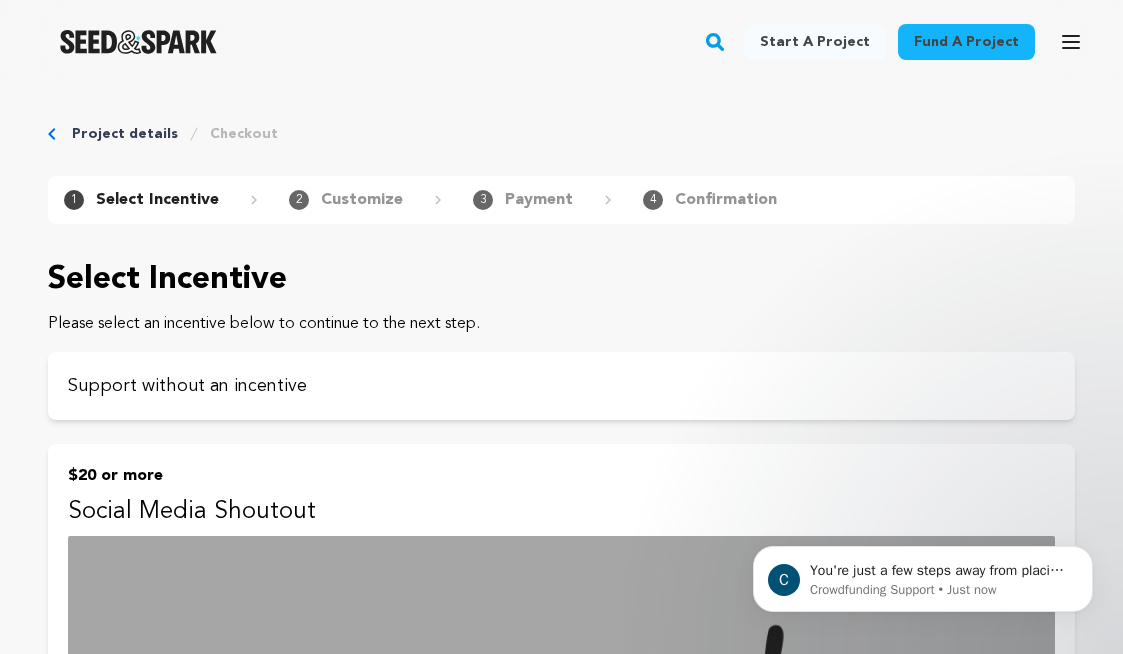 click on "Fund a project" at bounding box center [966, 42] 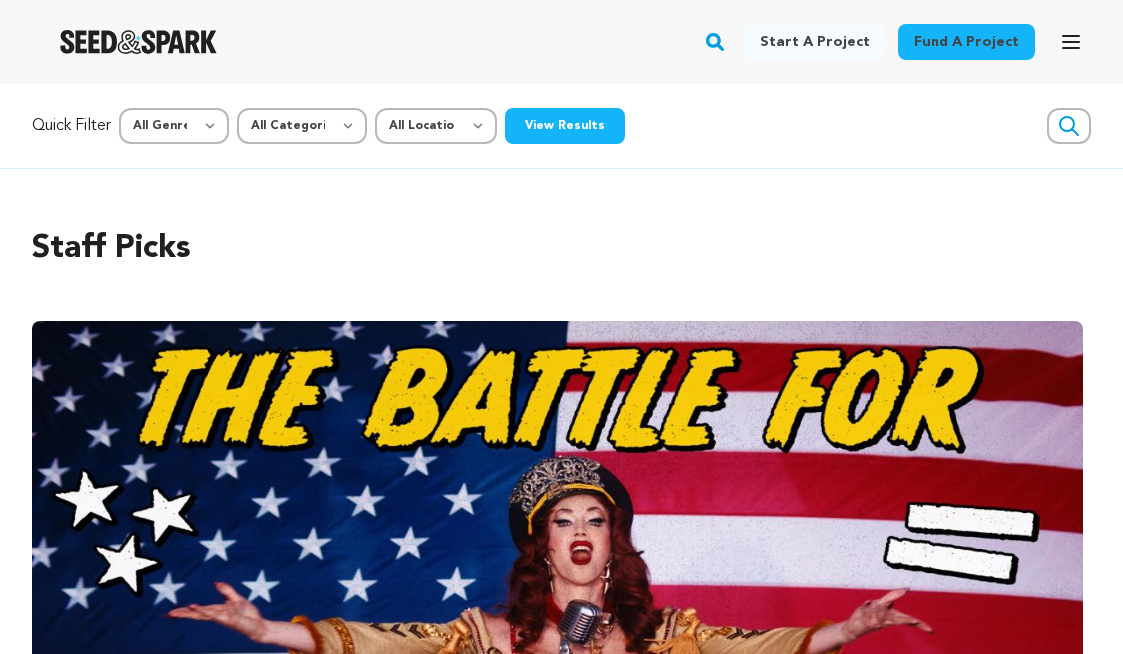 scroll, scrollTop: 0, scrollLeft: 0, axis: both 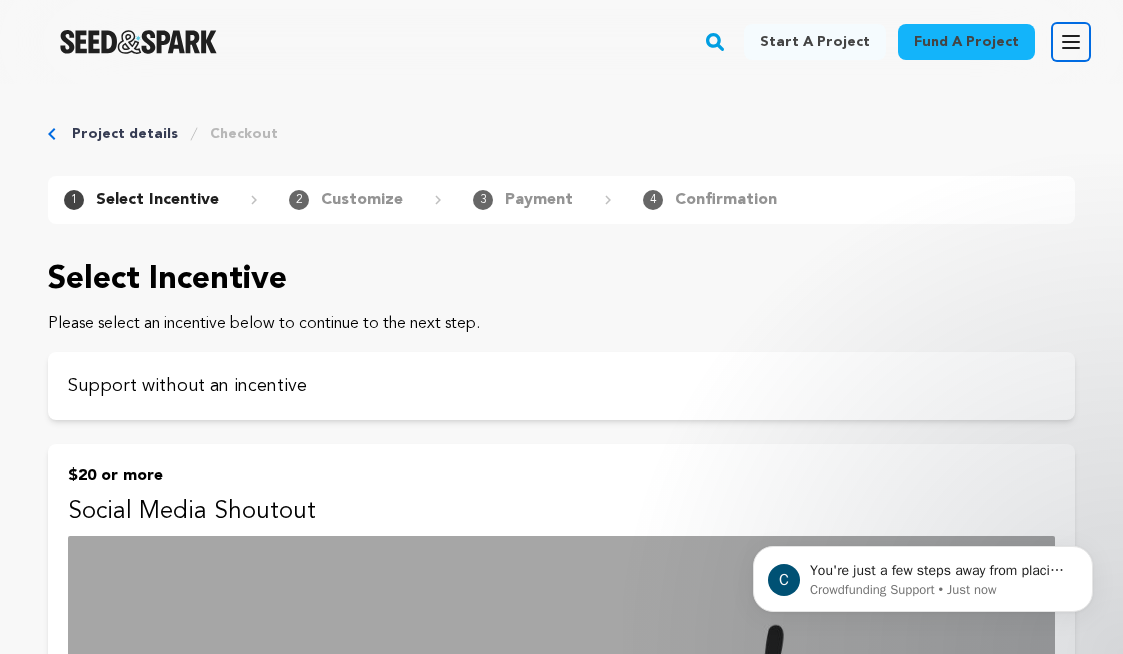 click 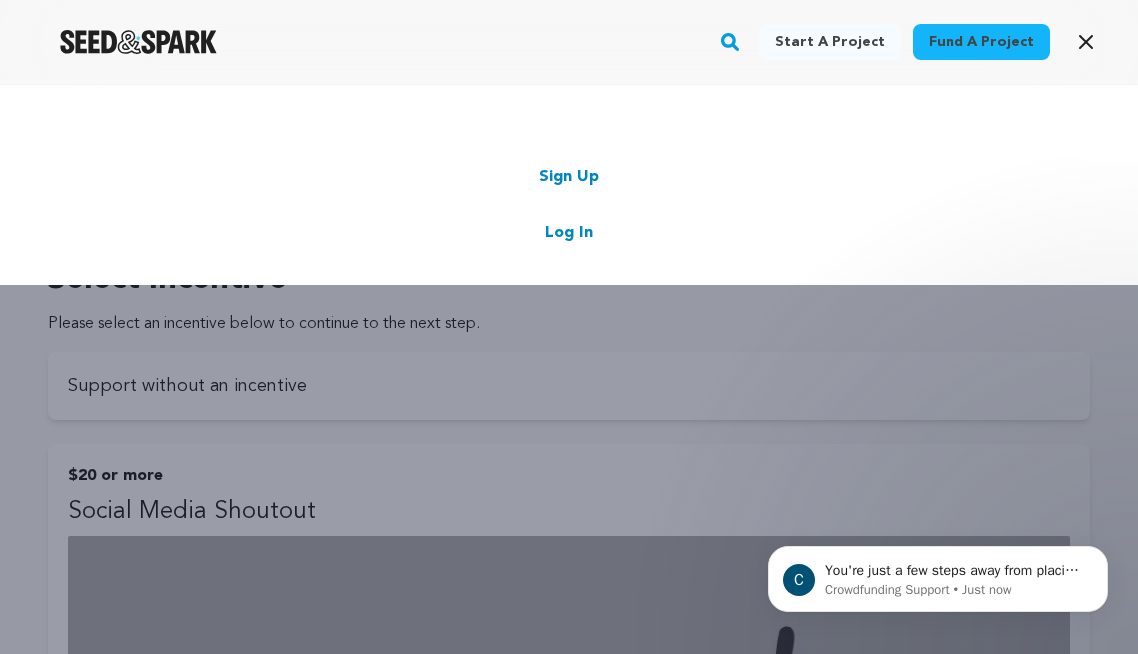 click on "Start a project
Fund a project
Sign Up
Log In" at bounding box center (569, 411) 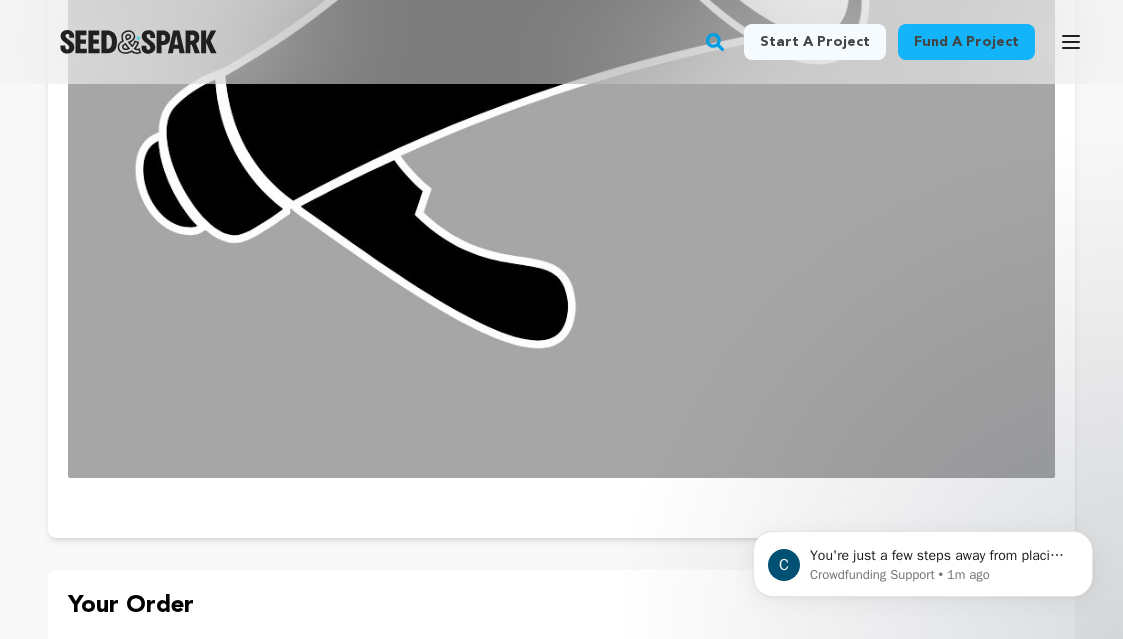 scroll, scrollTop: 566, scrollLeft: 0, axis: vertical 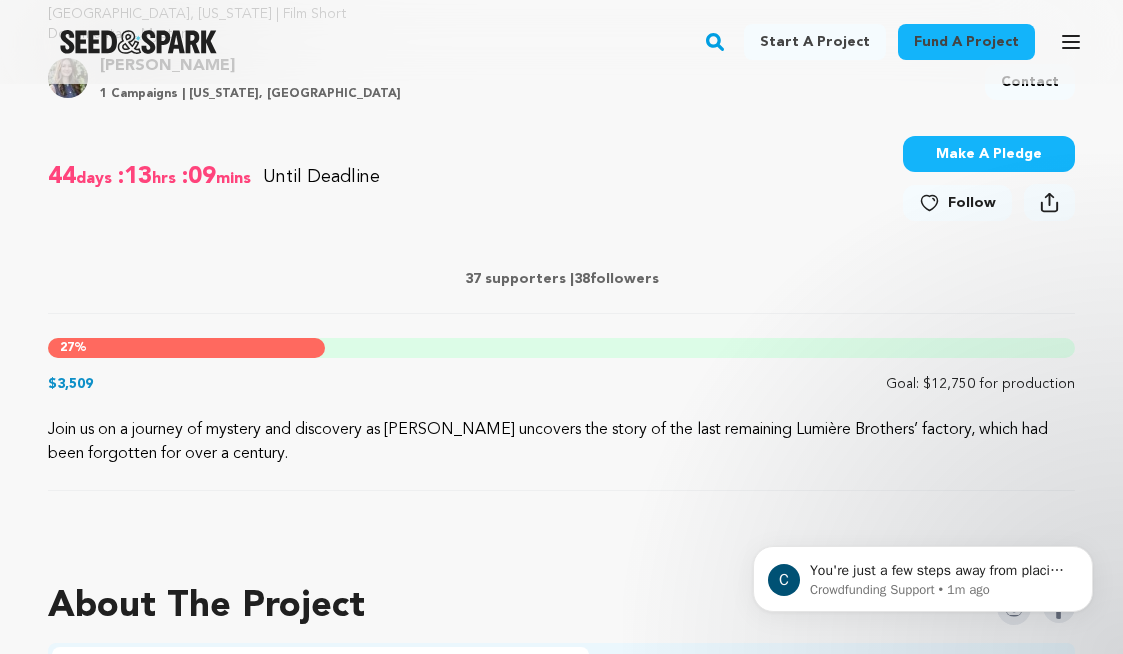 click on "Fund a project" at bounding box center (966, 42) 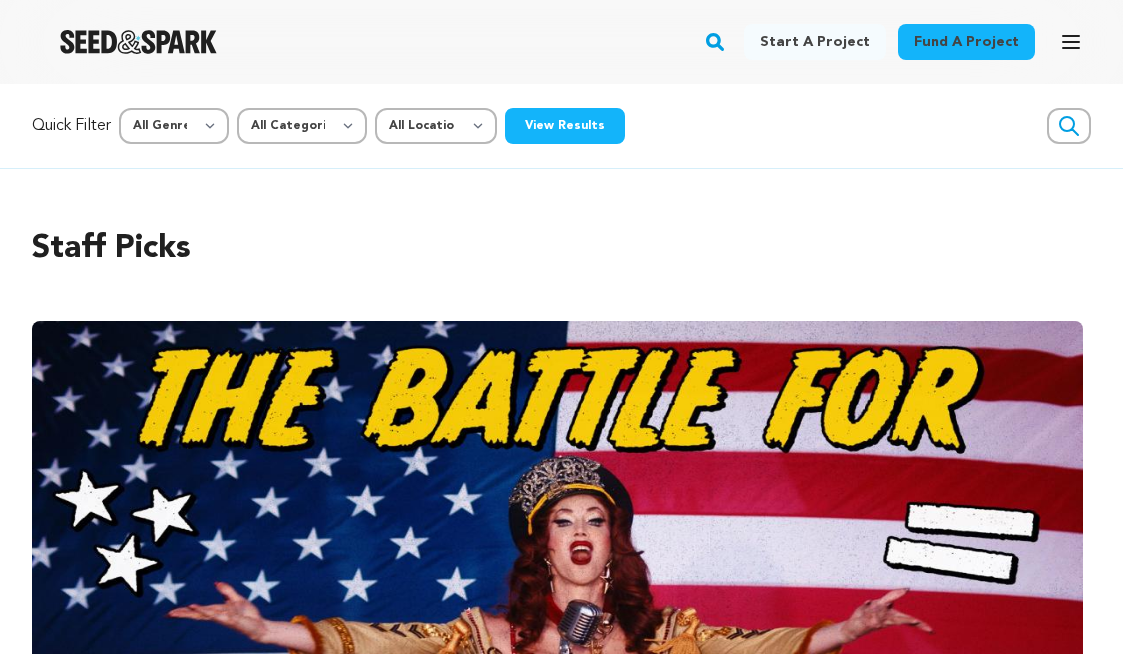 scroll, scrollTop: 0, scrollLeft: 0, axis: both 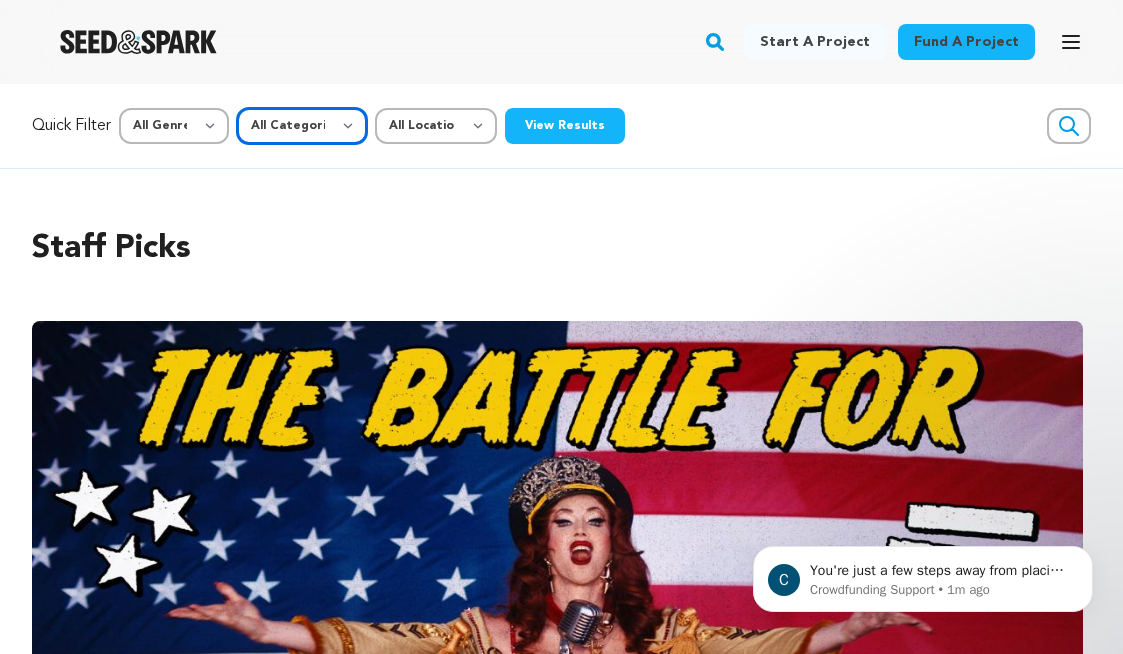 click on "All Categories
Film Feature
Film Short
Series
Music Video
Comics
Artist Residency
Art & Photography
Collective
Dance
Games
Music
Radio & Podcasts
Orgs & Companies
Venue & Spaces" at bounding box center (302, 126) 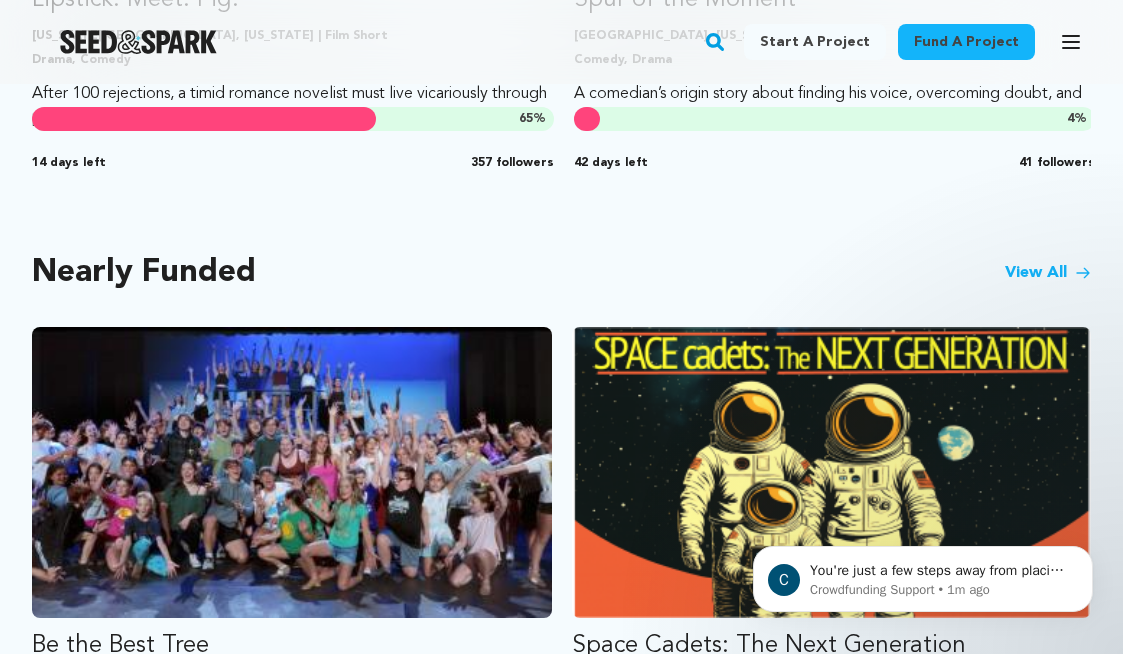 scroll, scrollTop: 1627, scrollLeft: 0, axis: vertical 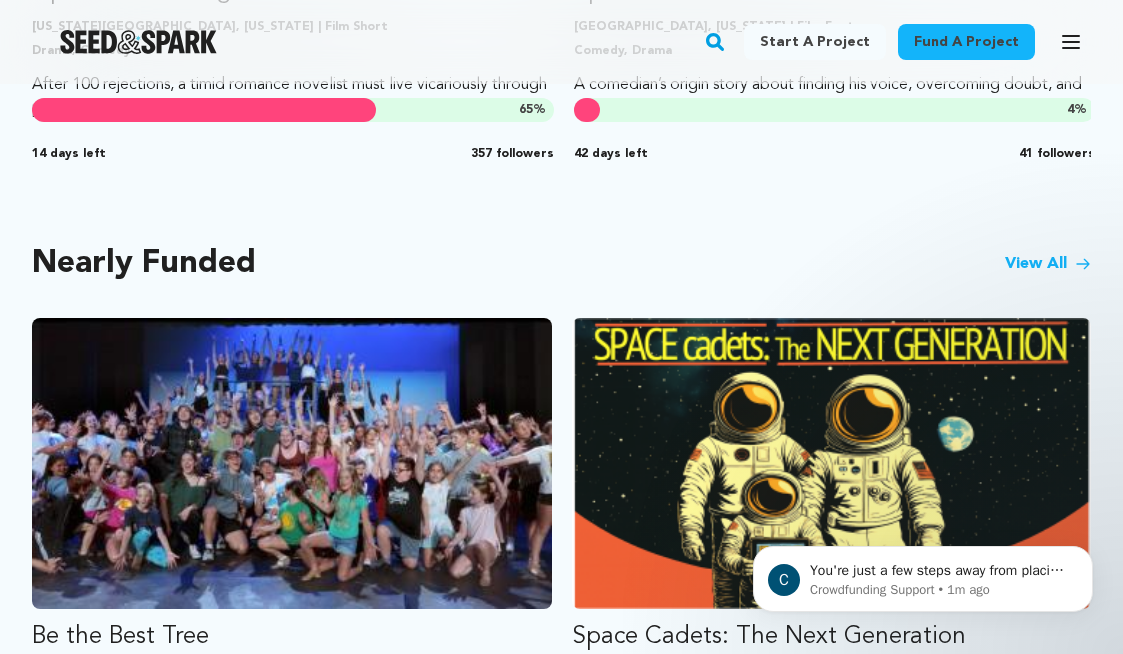 drag, startPoint x: 1130, startPoint y: 47, endPoint x: 1118, endPoint y: 354, distance: 307.23444 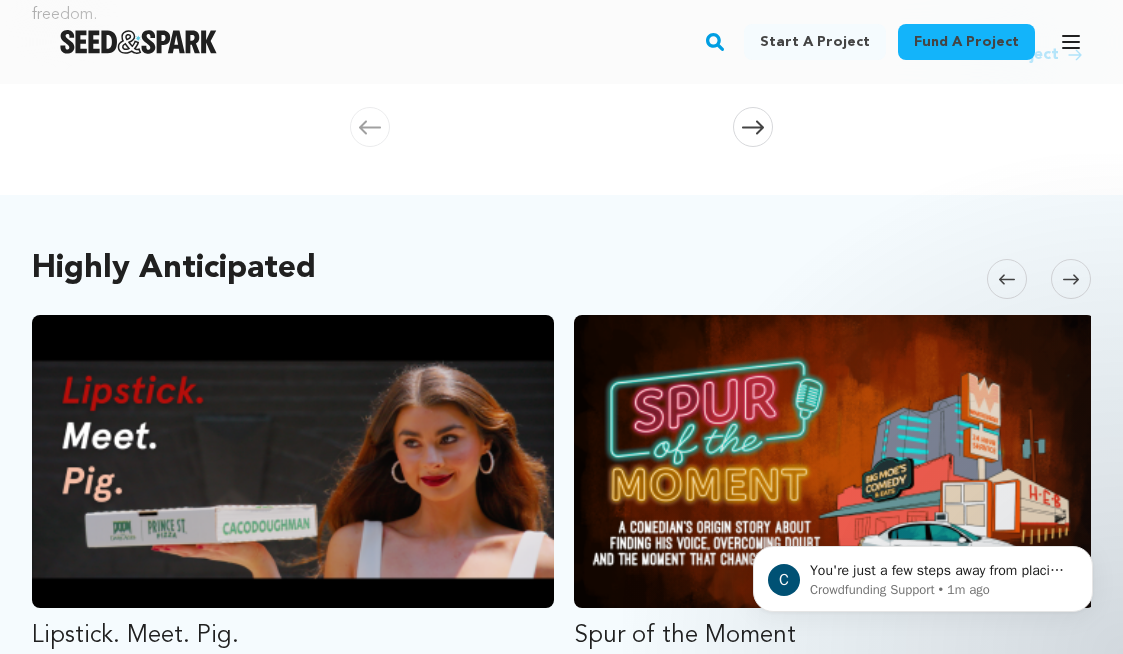 scroll, scrollTop: 0, scrollLeft: 0, axis: both 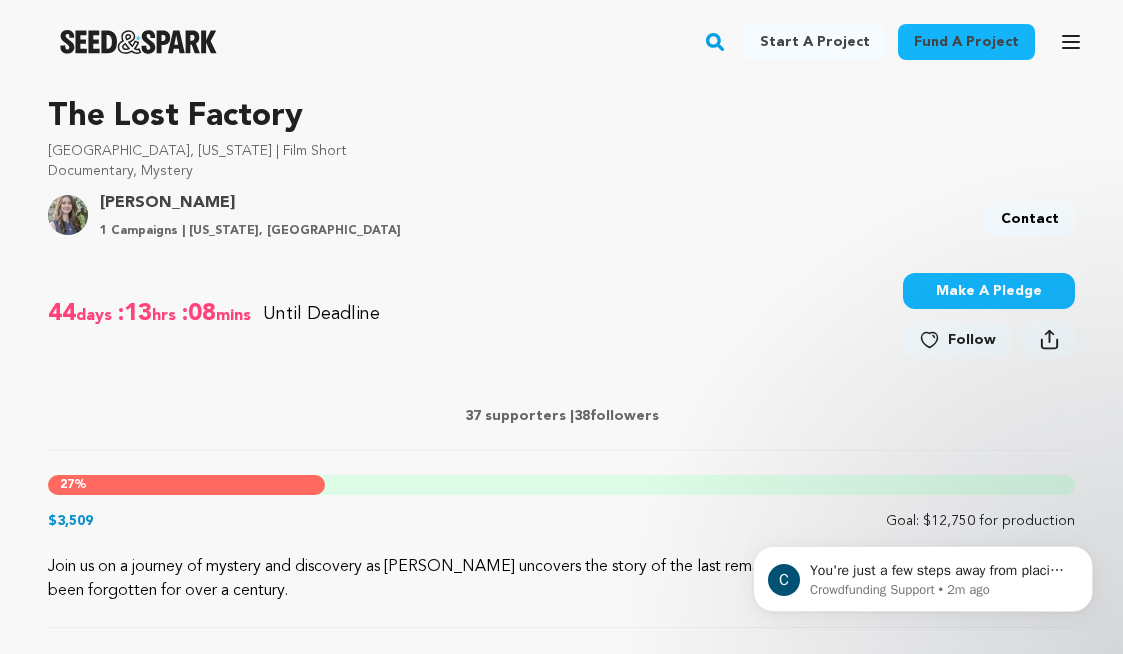 click on "Make A Pledge" at bounding box center [989, 291] 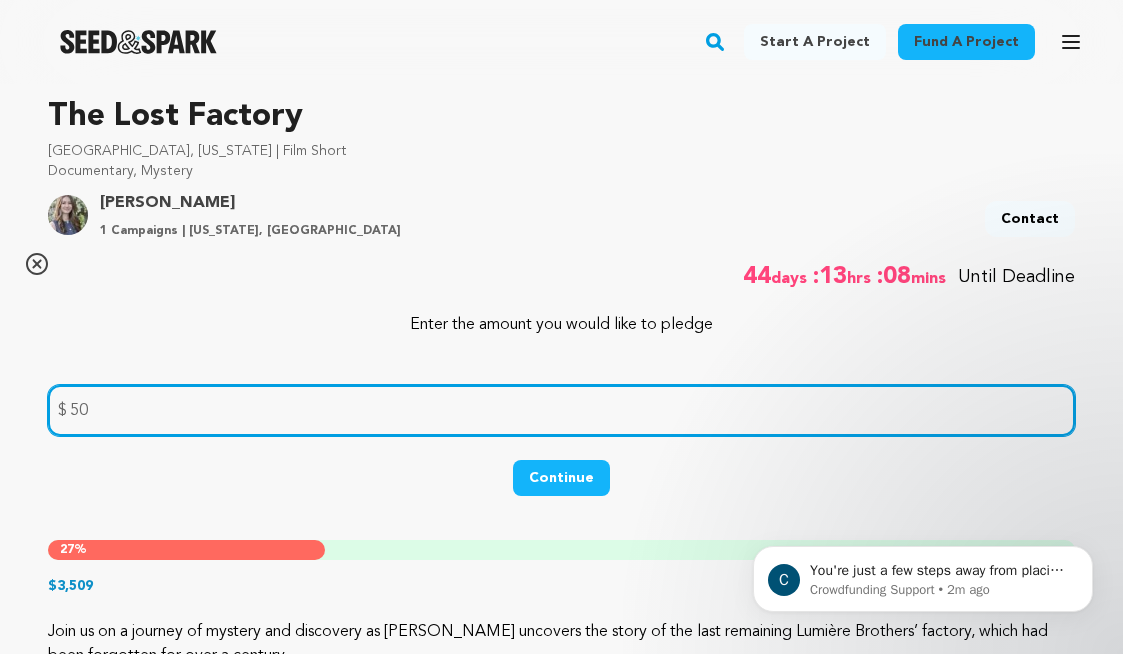 type on "50" 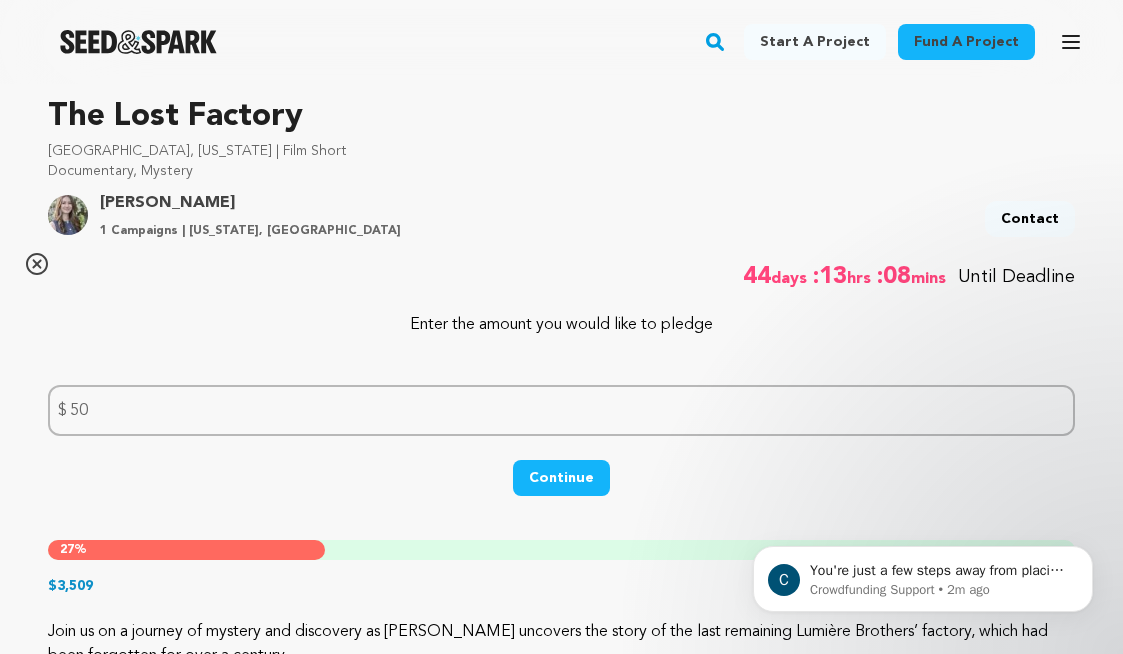click on "Continue" at bounding box center [561, 478] 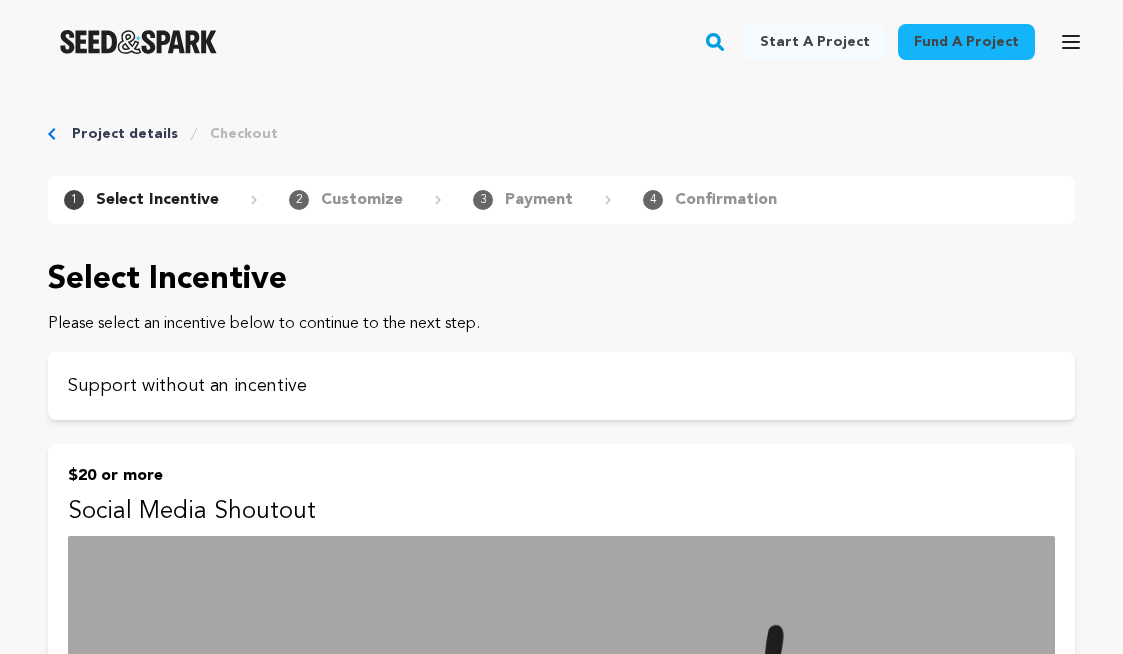 scroll, scrollTop: 0, scrollLeft: 0, axis: both 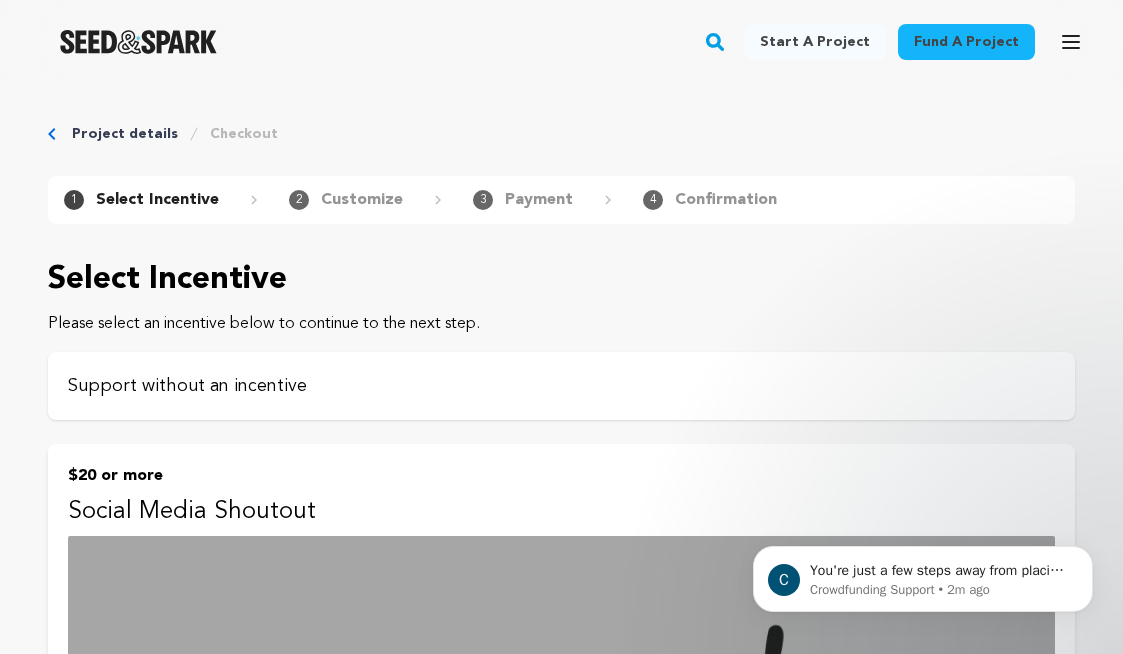click on "Support without an incentive" at bounding box center [561, 386] 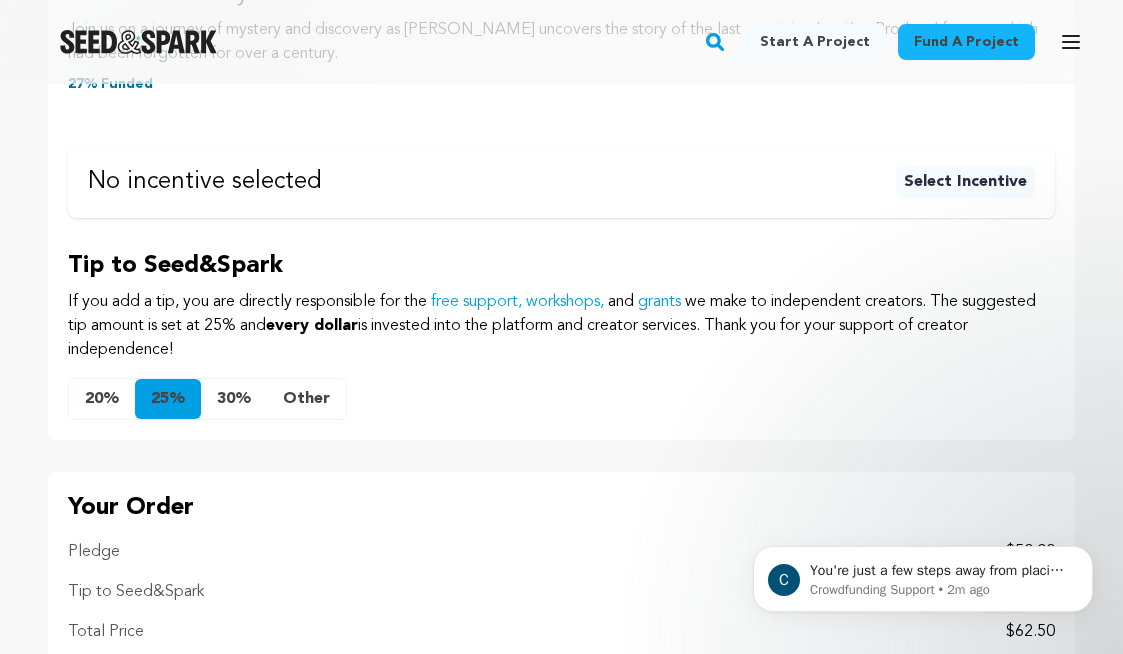 scroll, scrollTop: 994, scrollLeft: 0, axis: vertical 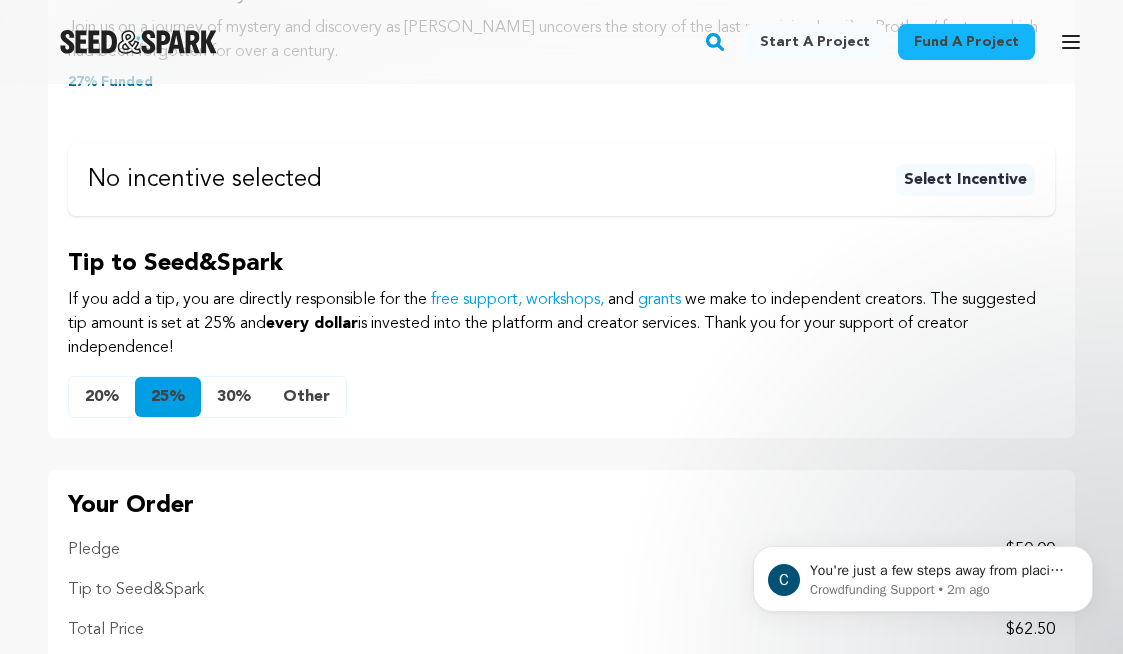 click on "20%" at bounding box center (102, 397) 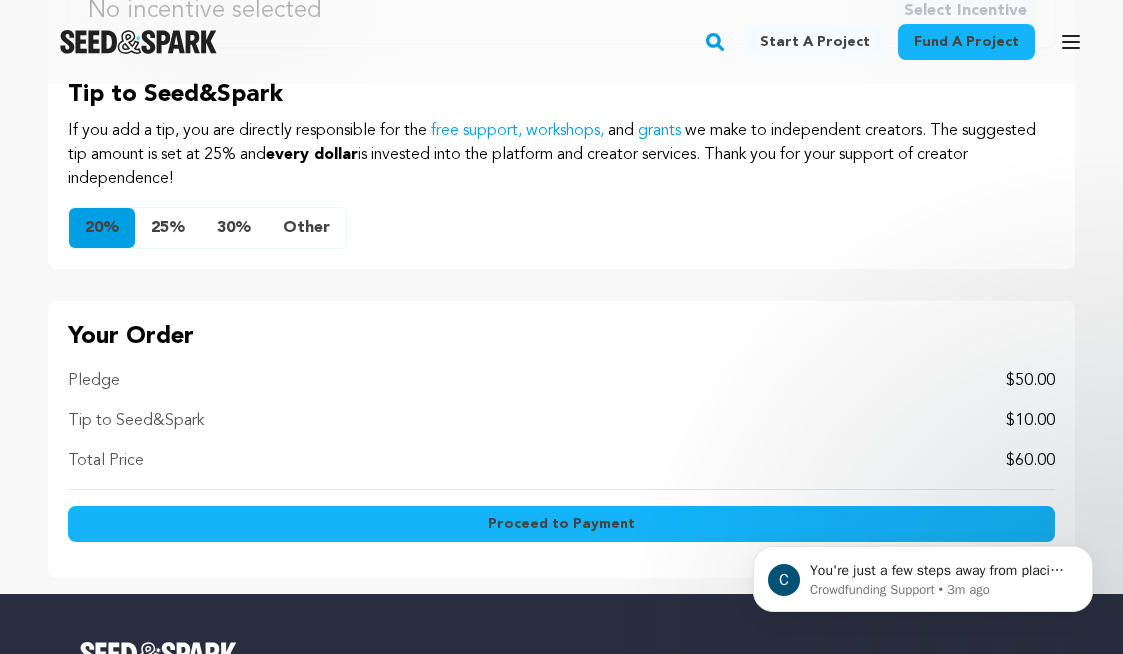 scroll, scrollTop: 1217, scrollLeft: 0, axis: vertical 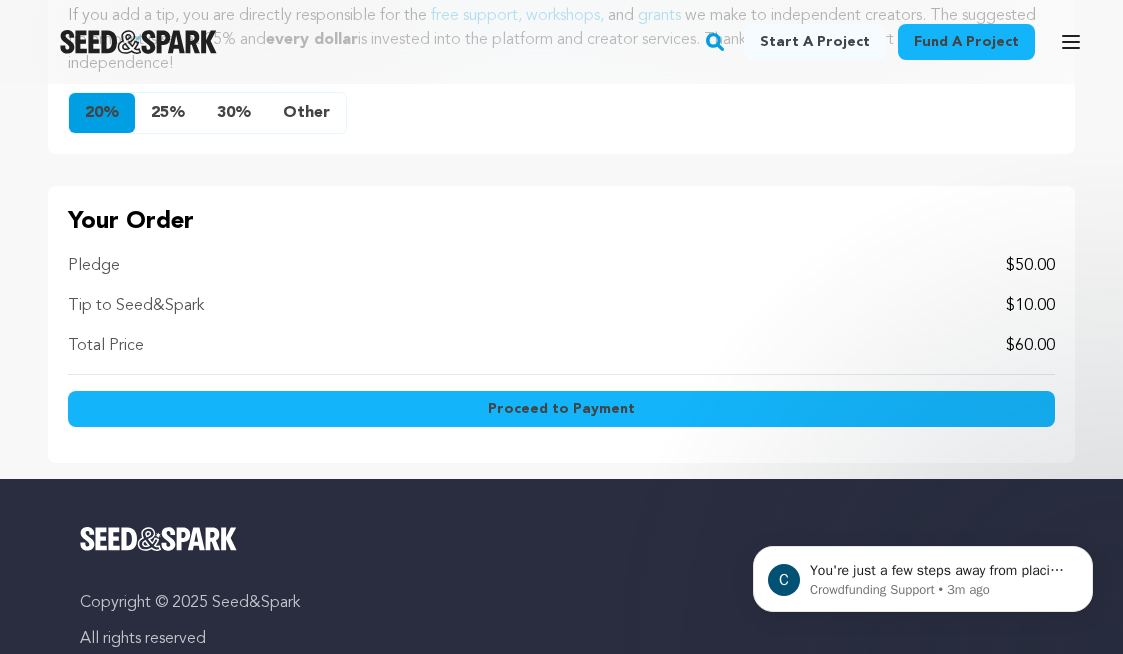 click on "Proceed to Payment" at bounding box center (561, 409) 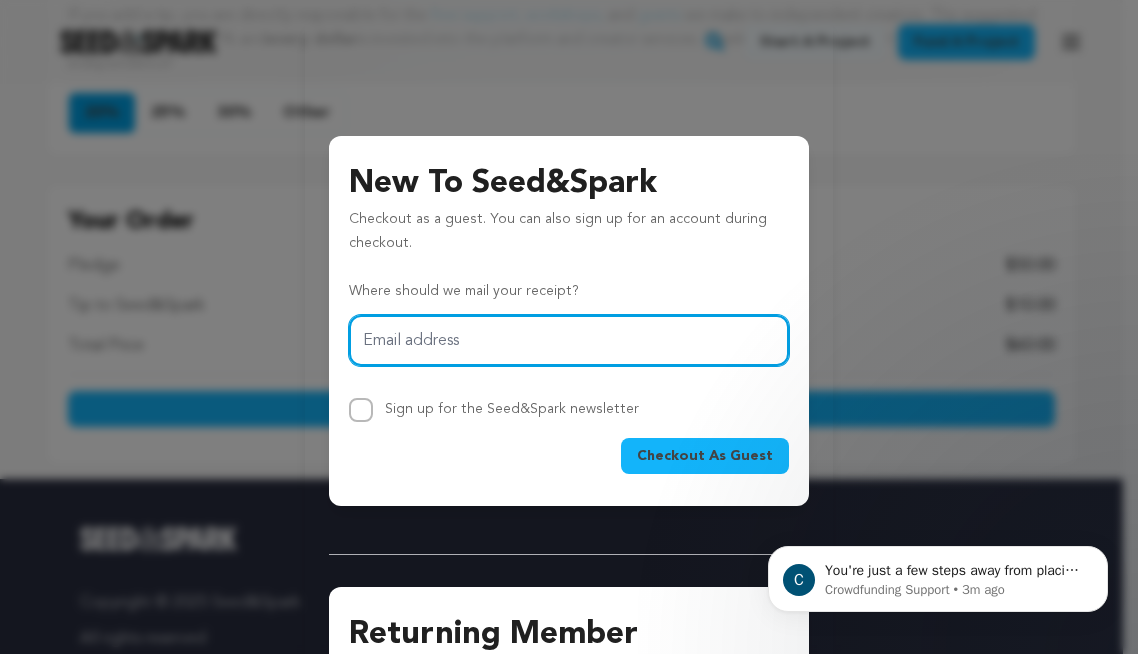 click on "Email address" at bounding box center (569, 340) 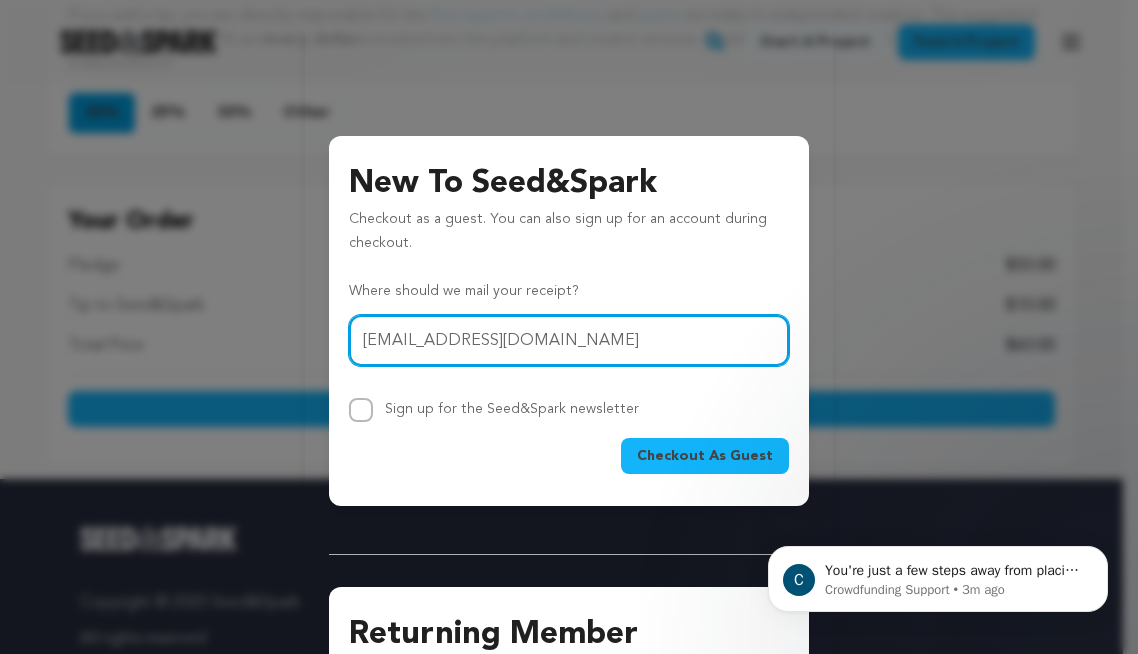 type on "gailsrose@gmail.com" 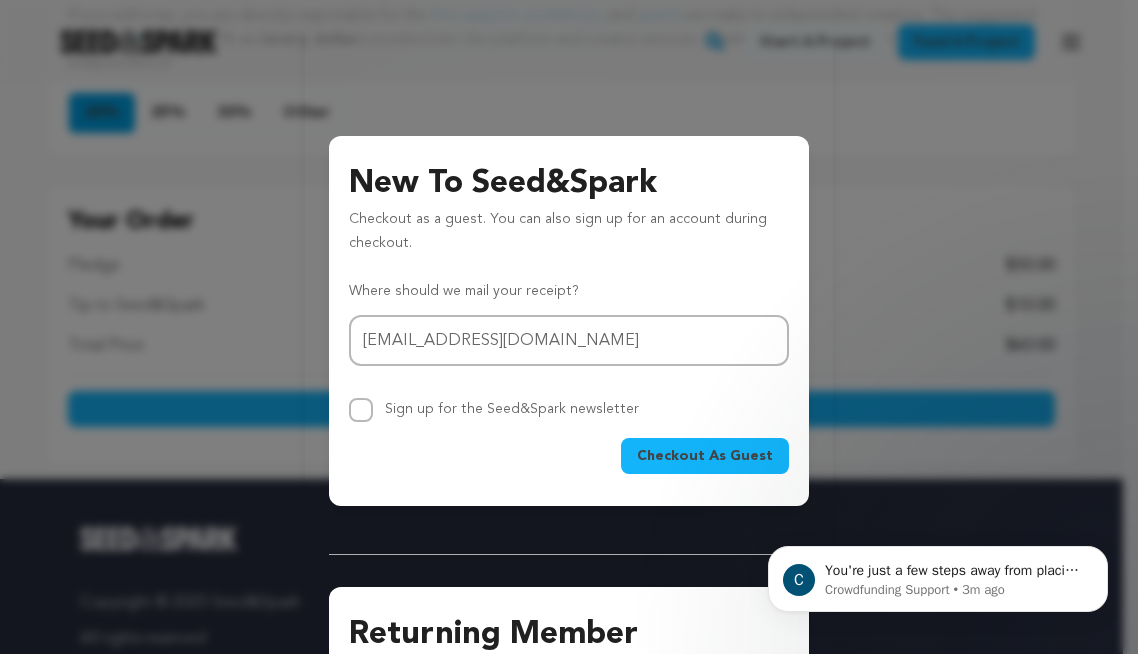 click on "Checkout As Guest" at bounding box center [705, 456] 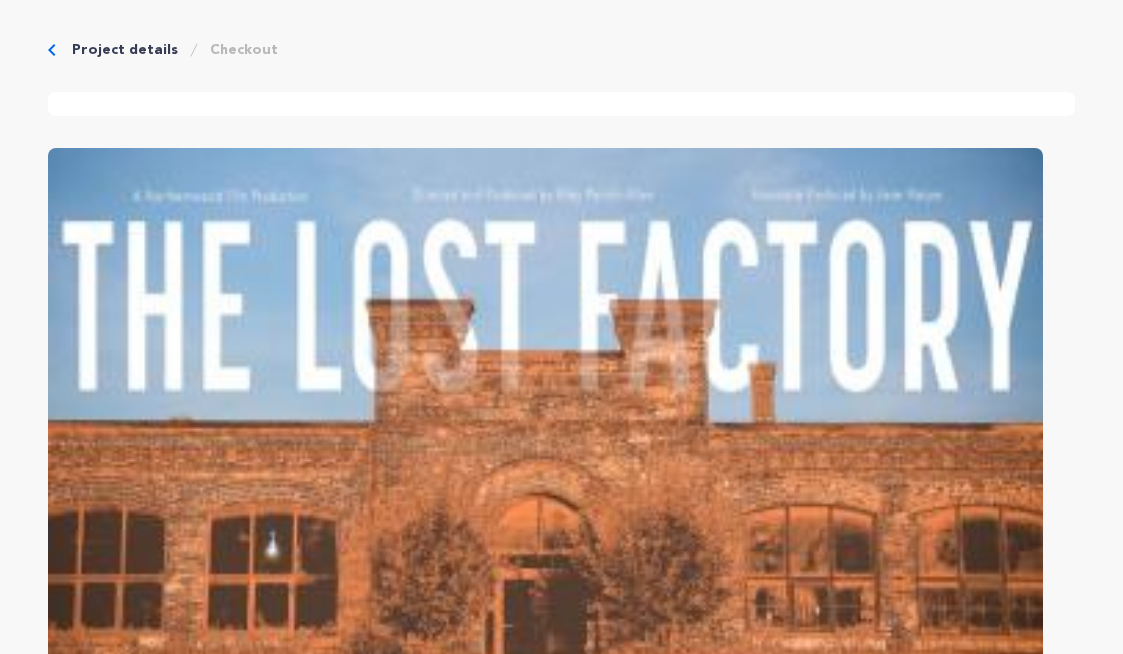 scroll, scrollTop: 0, scrollLeft: 0, axis: both 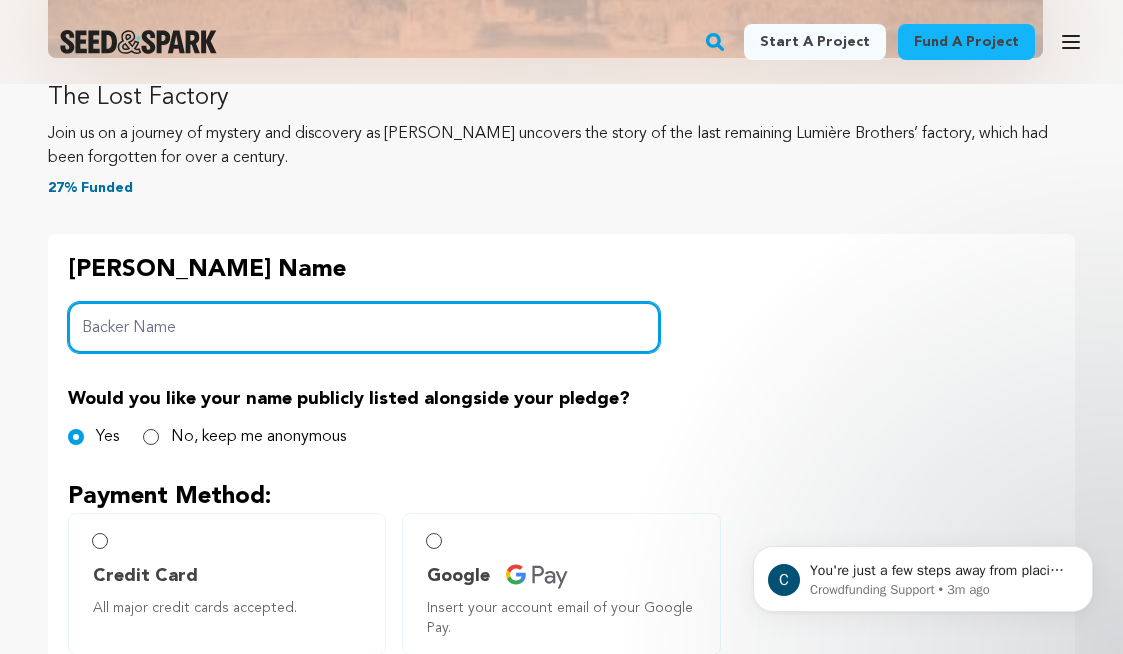 click on "Backer Name" at bounding box center (364, 327) 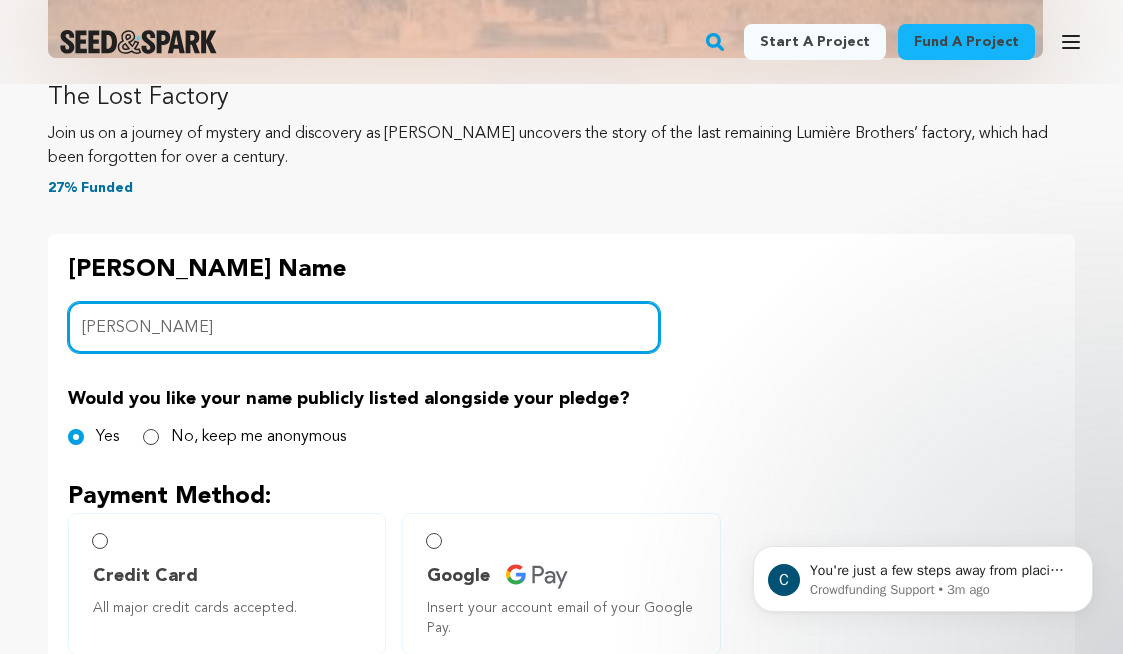 type on "Gail Rosenberg" 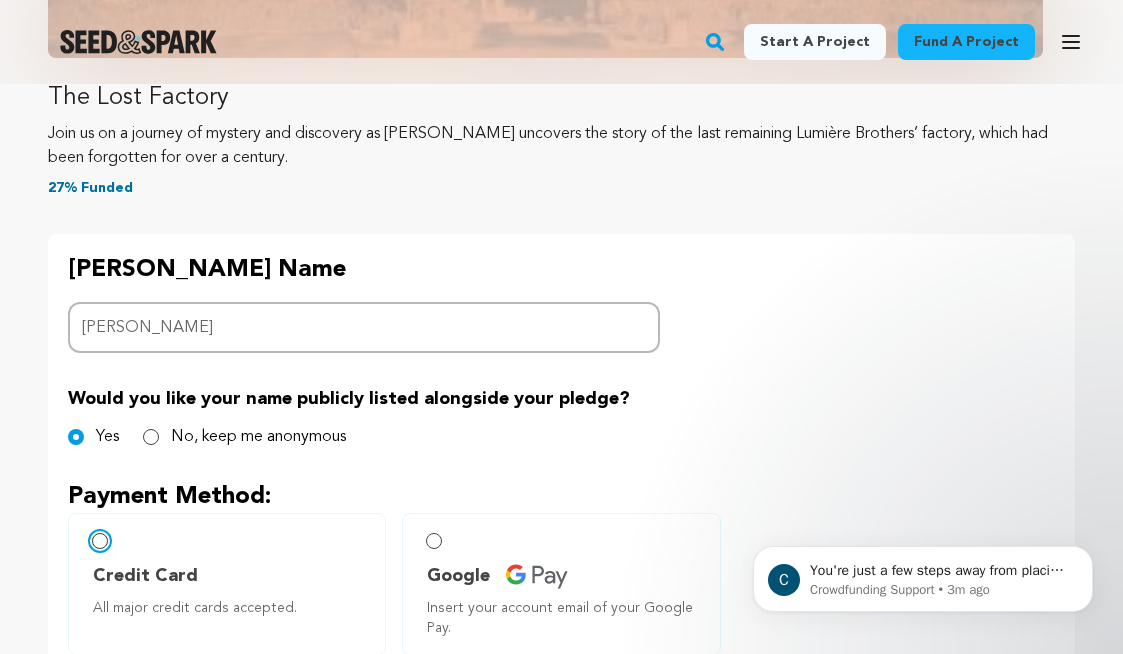 click on "Credit Card
All major credit cards accepted." at bounding box center (100, 541) 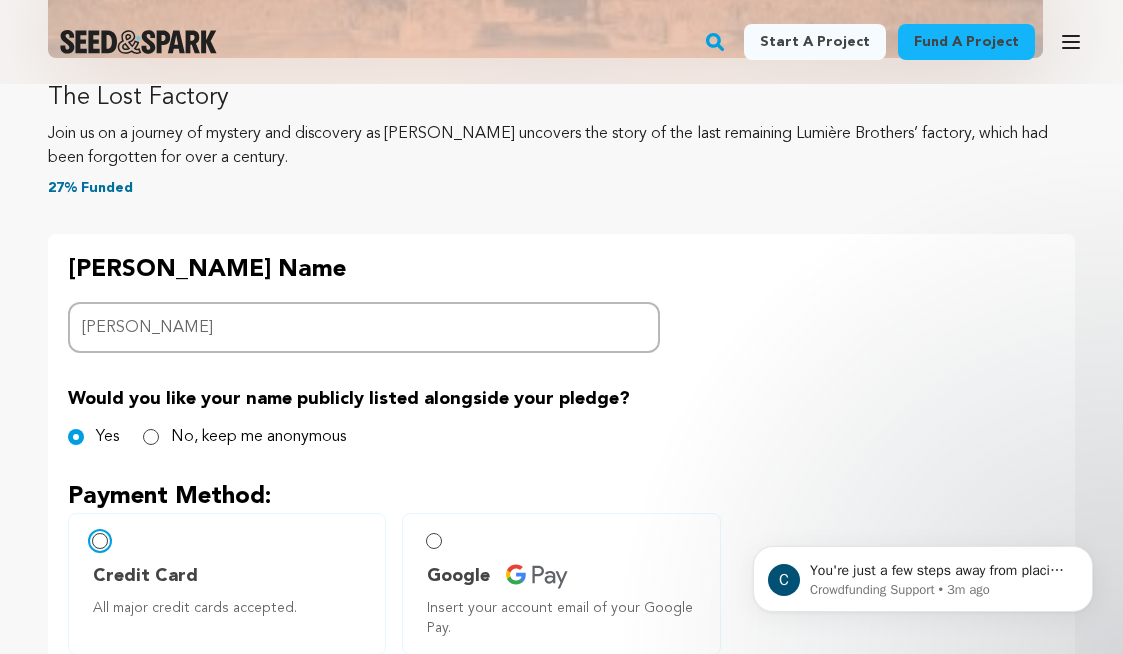 radio on "false" 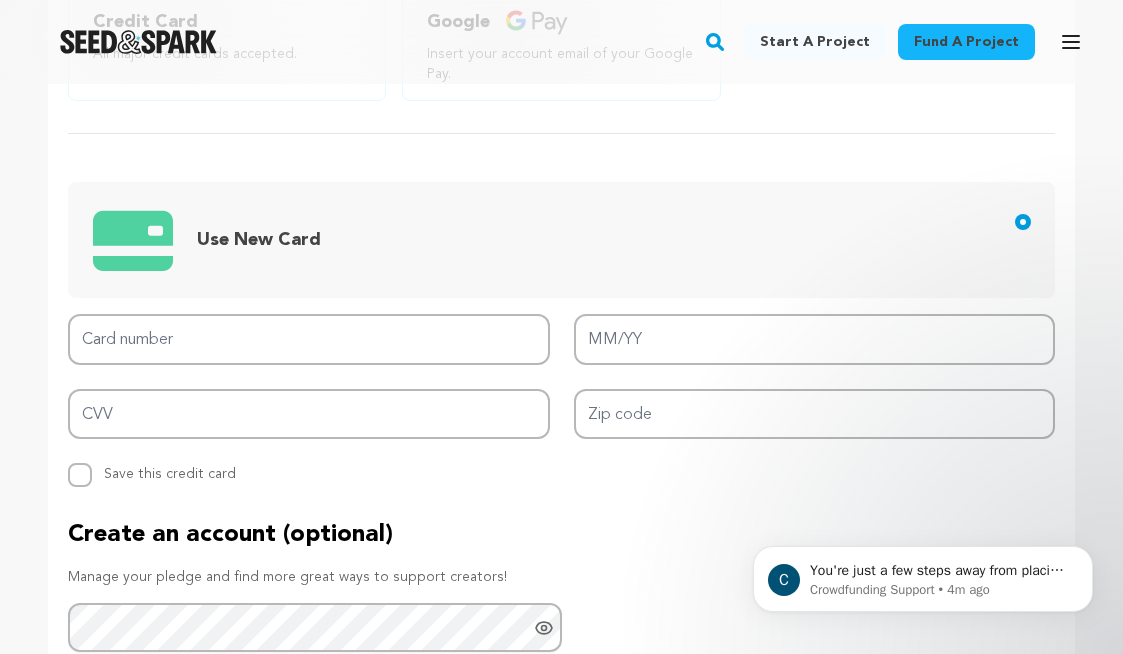 scroll, scrollTop: 1348, scrollLeft: 0, axis: vertical 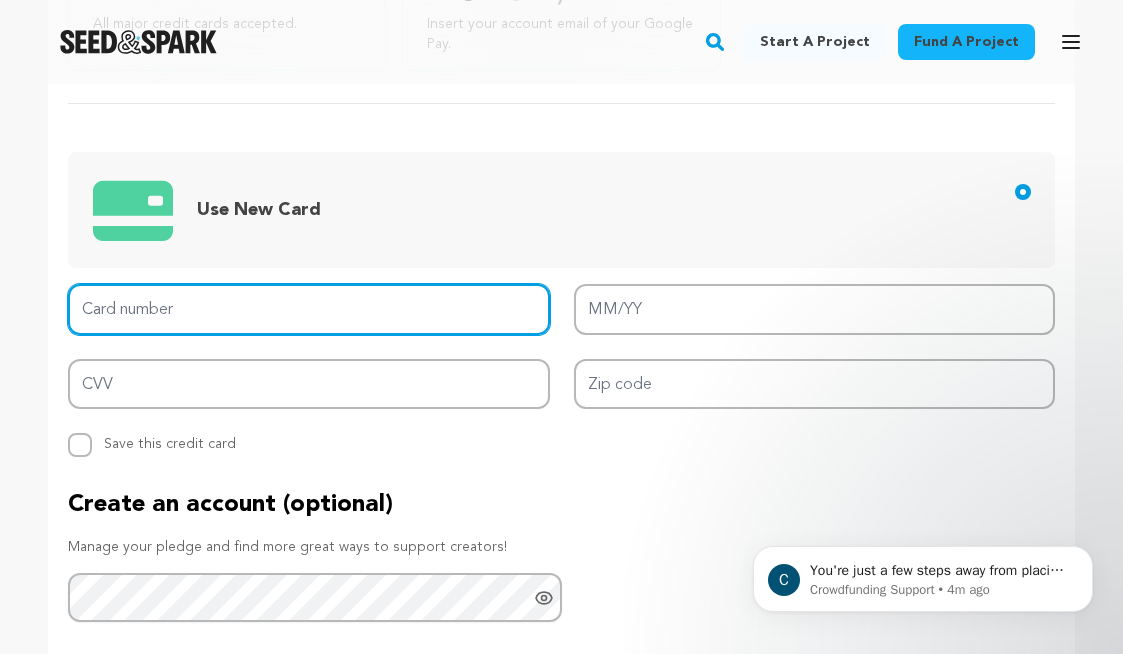click on "Card number" at bounding box center (309, 309) 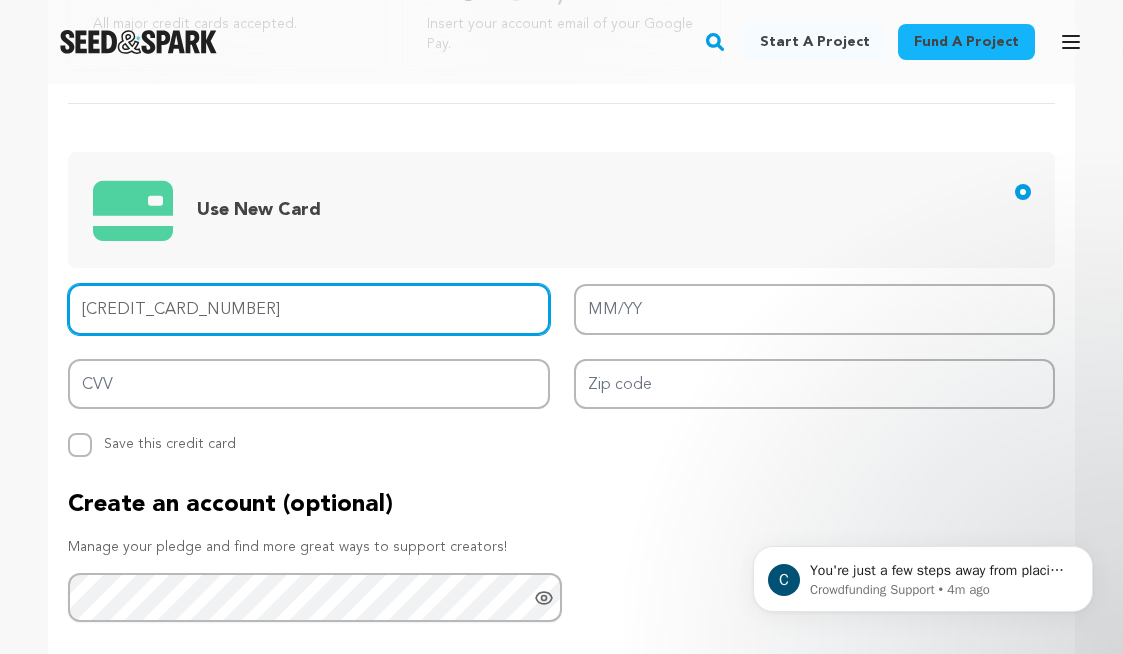 type on "5466 5510 7931 7028" 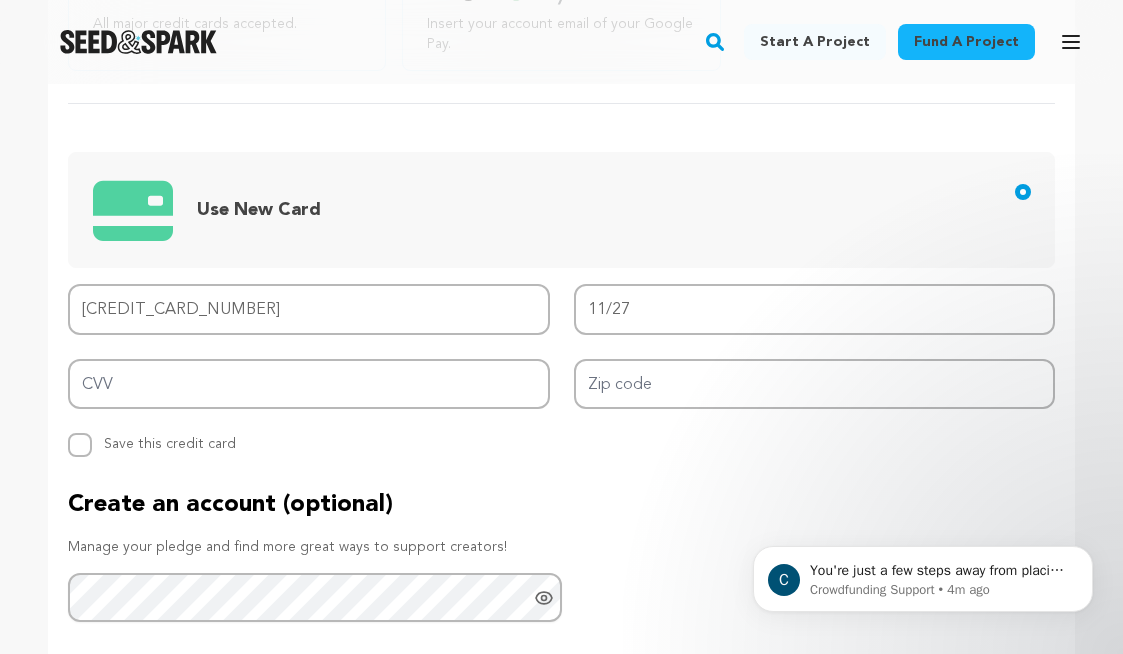 type on "522" 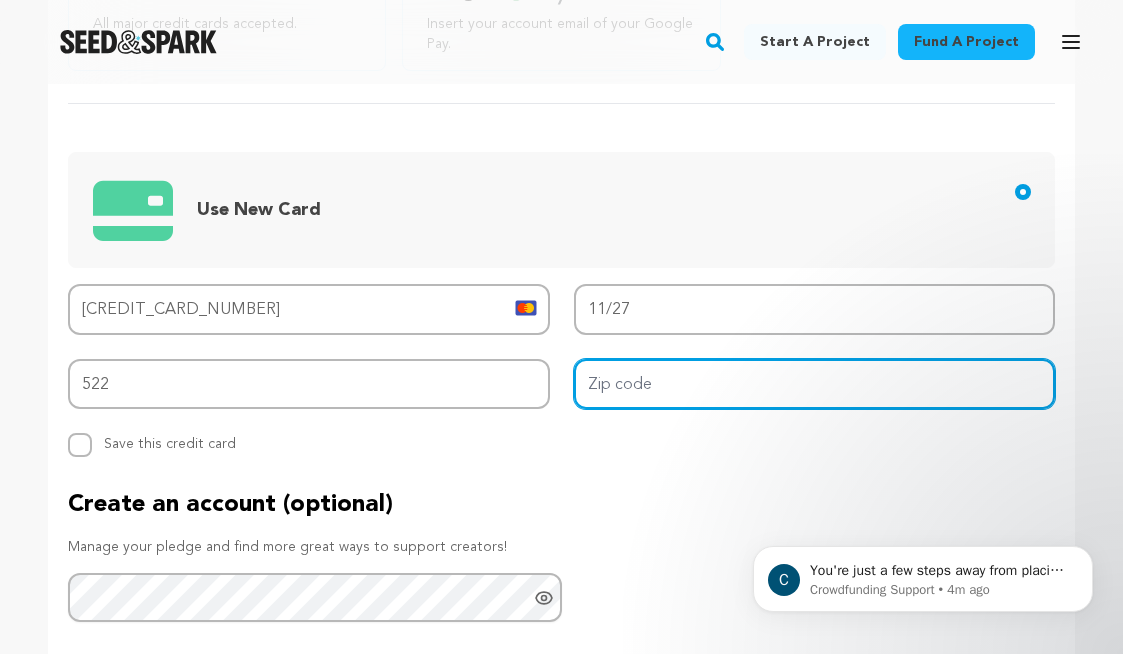 click on "Zip code" at bounding box center [815, 384] 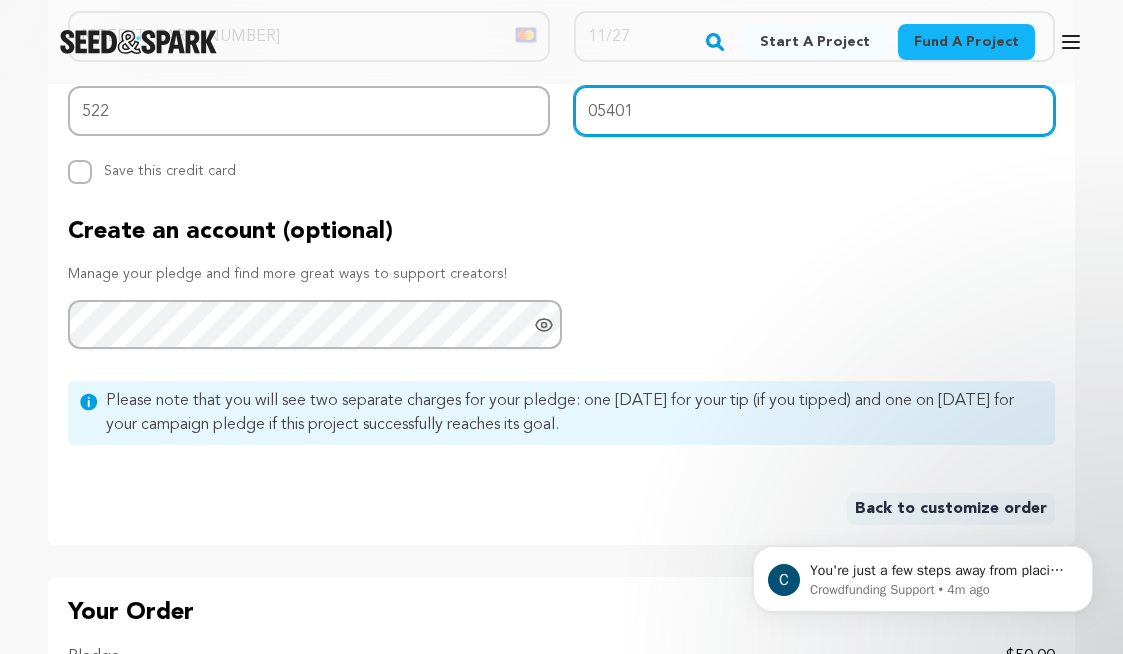 scroll, scrollTop: 2029, scrollLeft: 0, axis: vertical 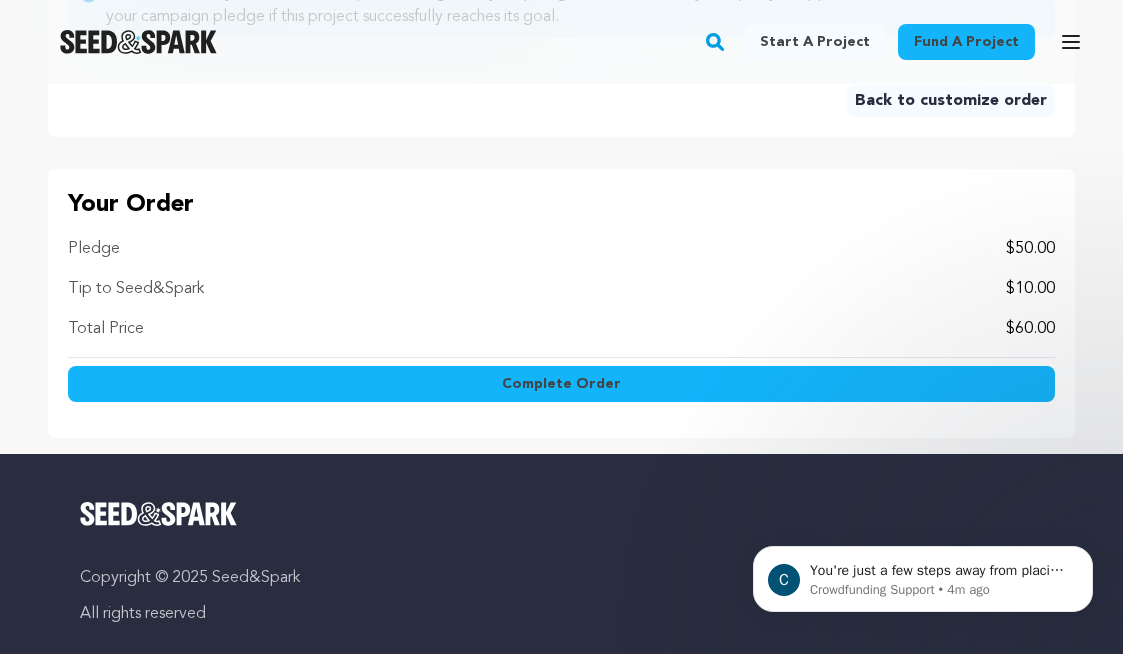 type on "05401" 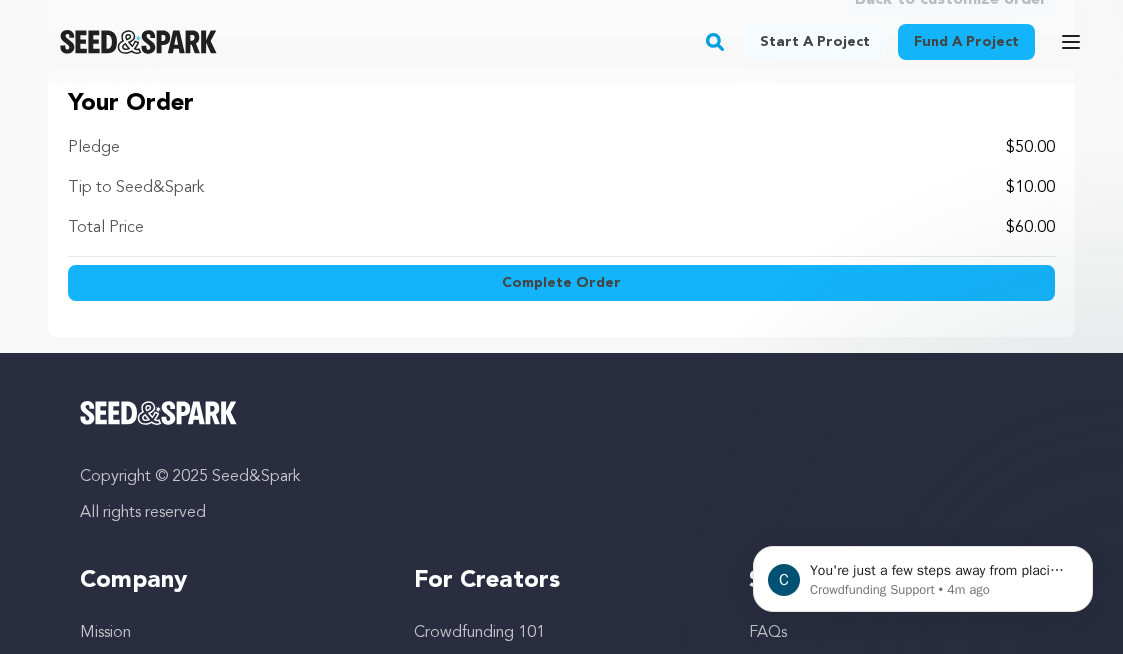 scroll, scrollTop: 1927, scrollLeft: 0, axis: vertical 